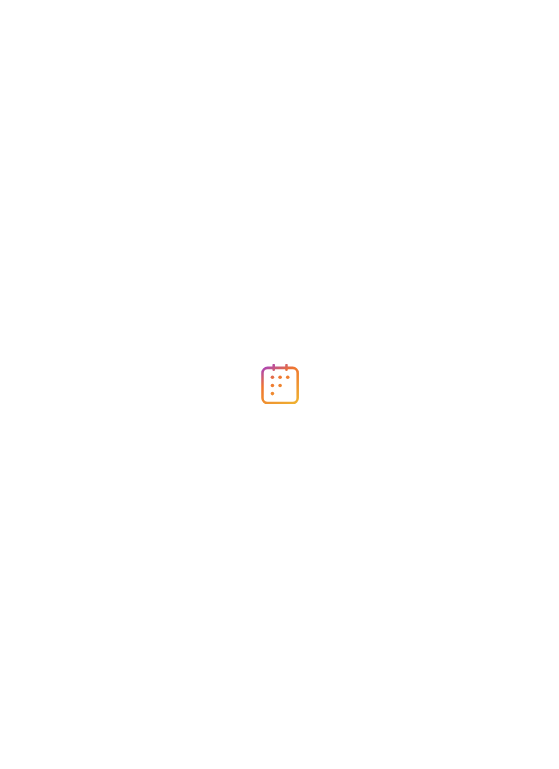 scroll, scrollTop: 0, scrollLeft: 0, axis: both 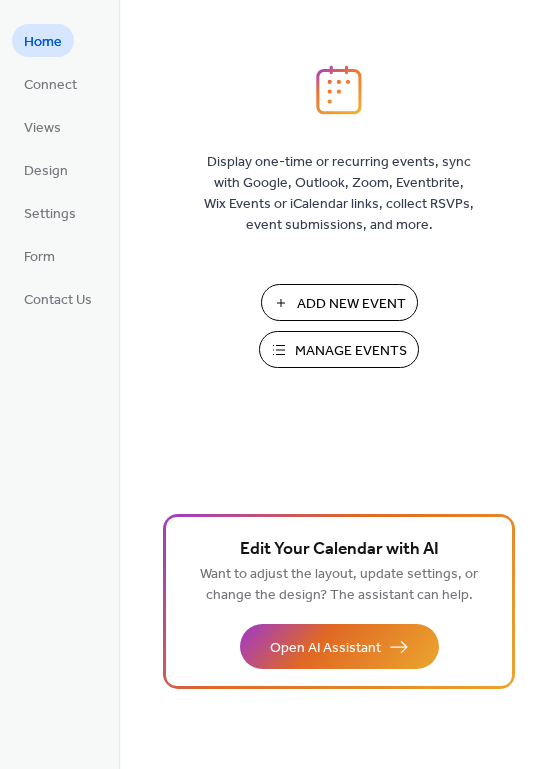 click on "Manage Events" at bounding box center (351, 351) 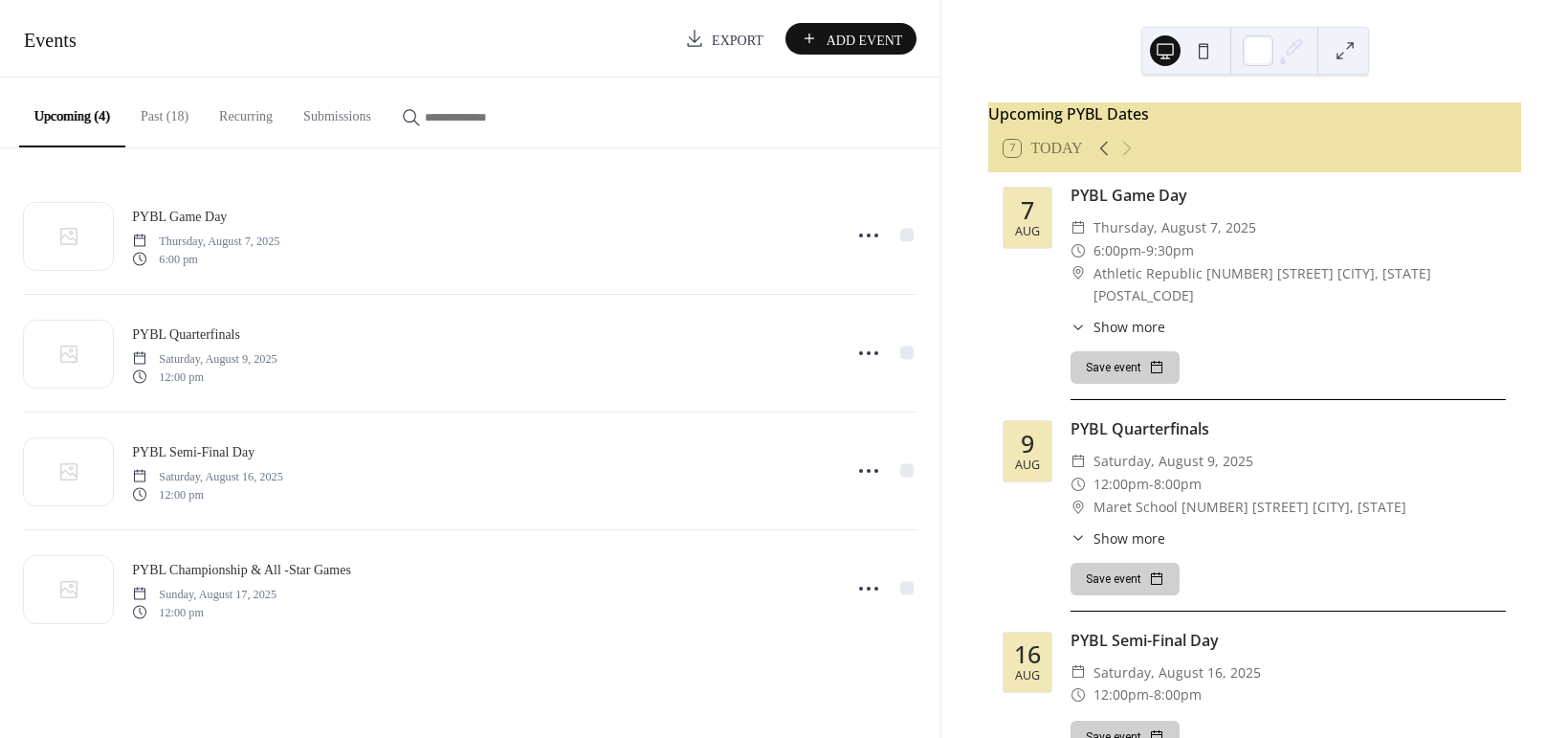 scroll, scrollTop: 0, scrollLeft: 0, axis: both 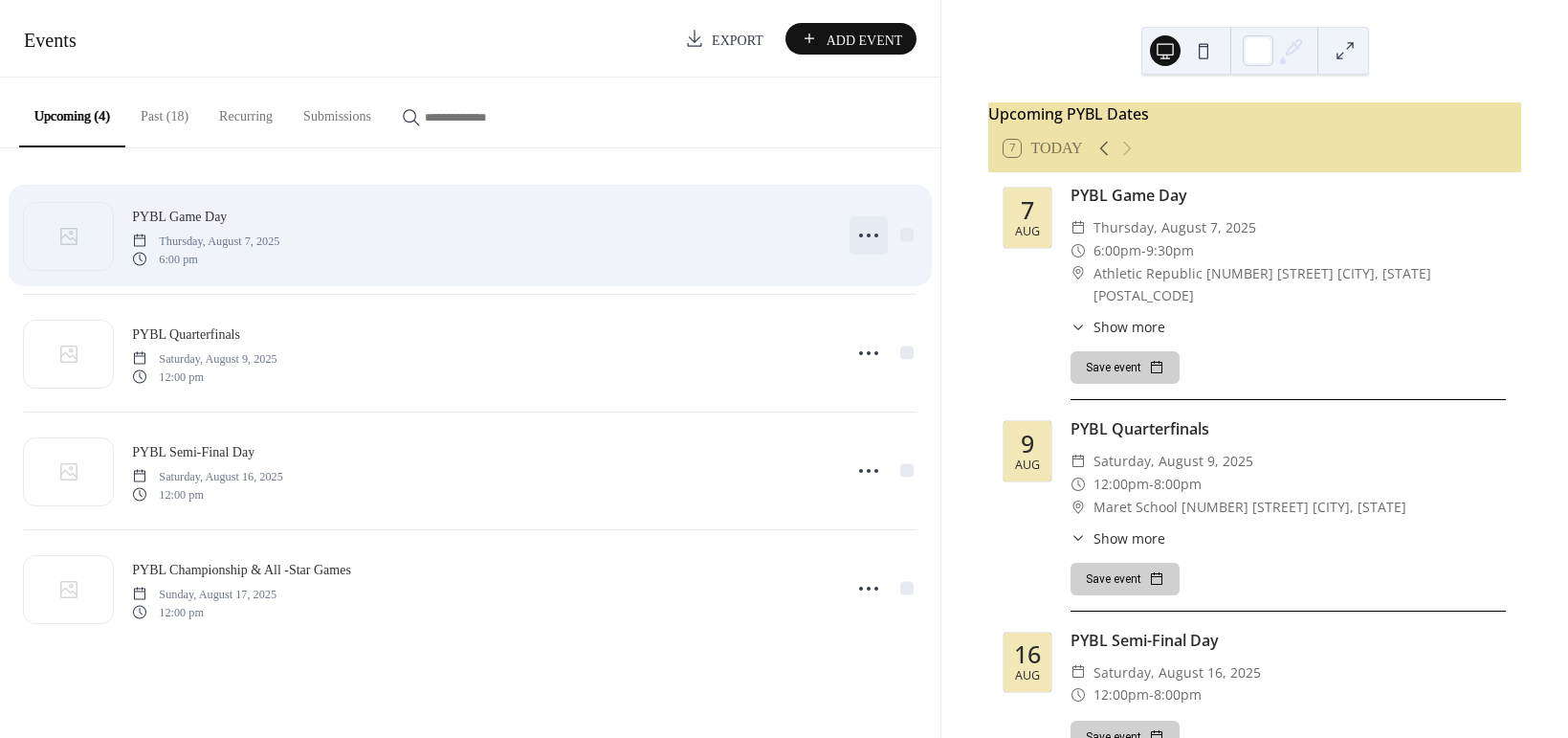 click 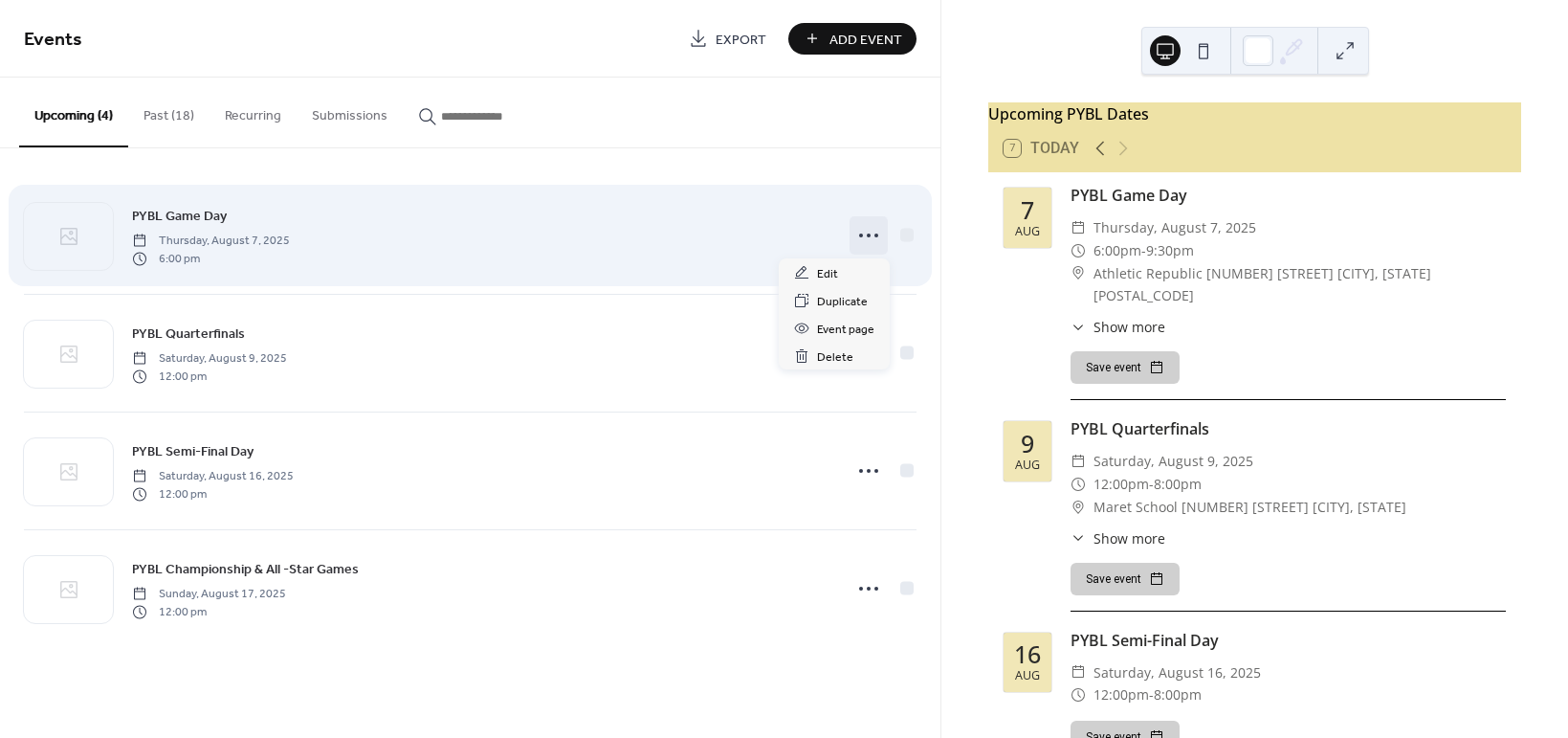 click on "PYBL Game Day  Thursday, August 7, 2025 6:00 pm" at bounding box center (481, 235) 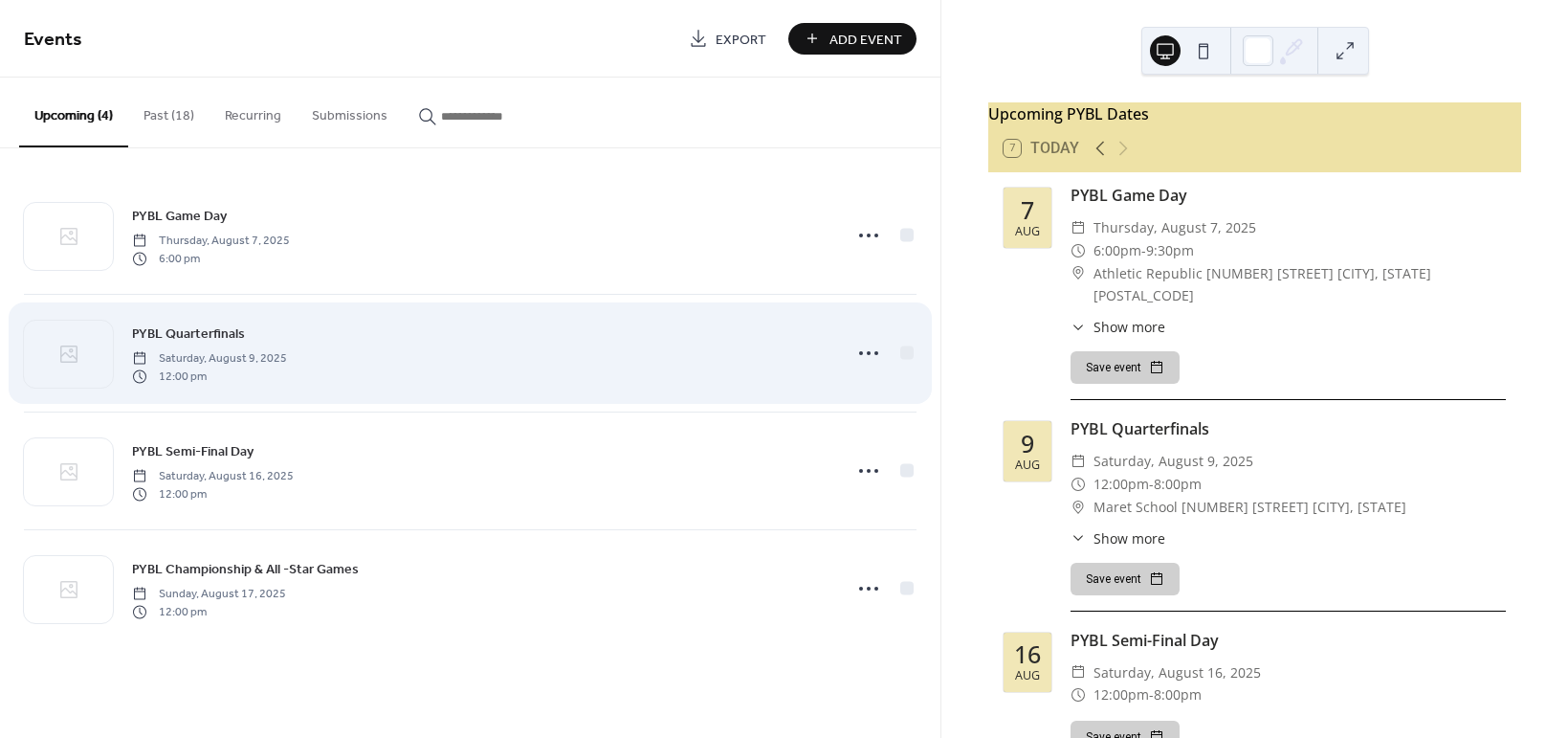 click on "PYBL Quarterfinals  Saturday, August 9, 2025 12:00 pm" at bounding box center (481, 353) 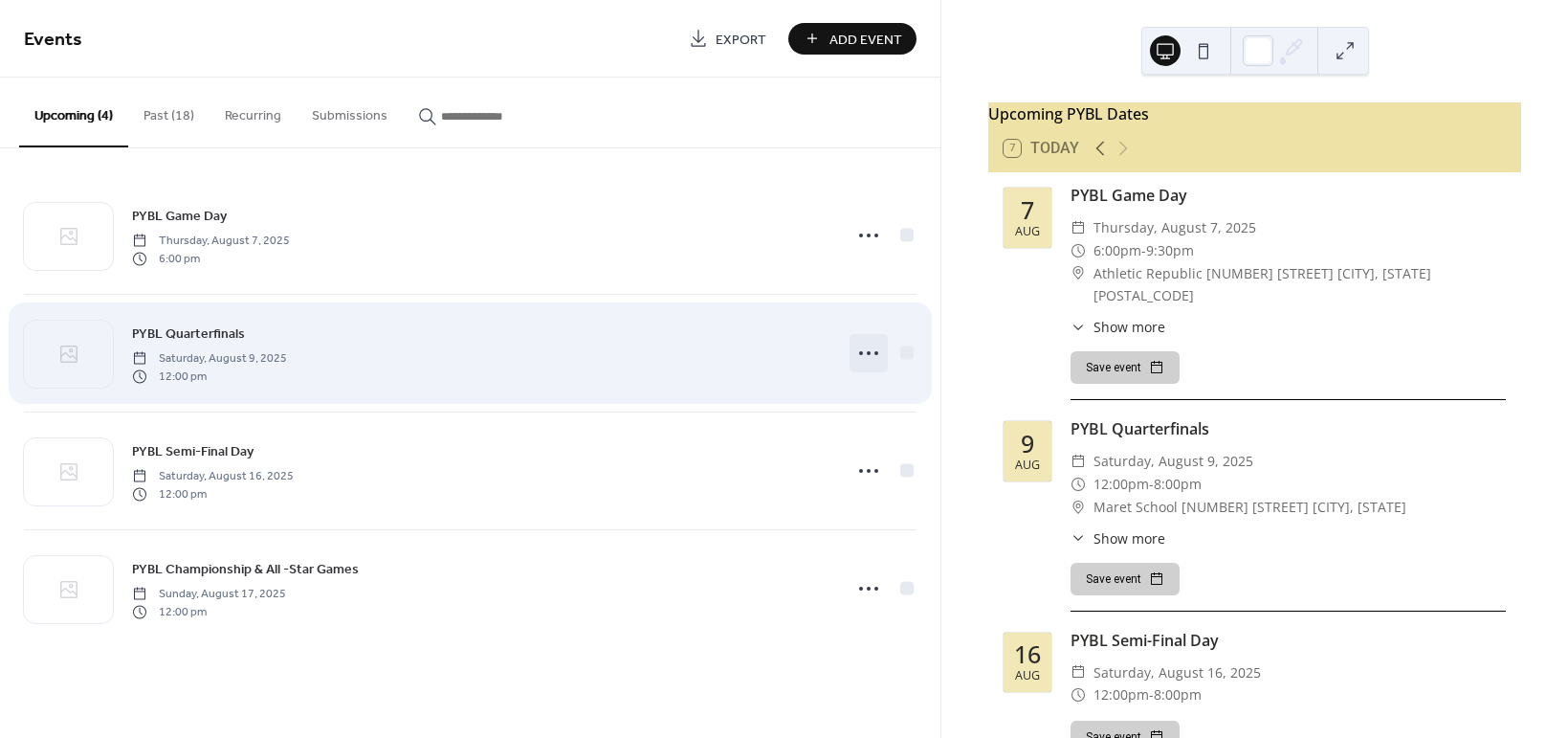 click 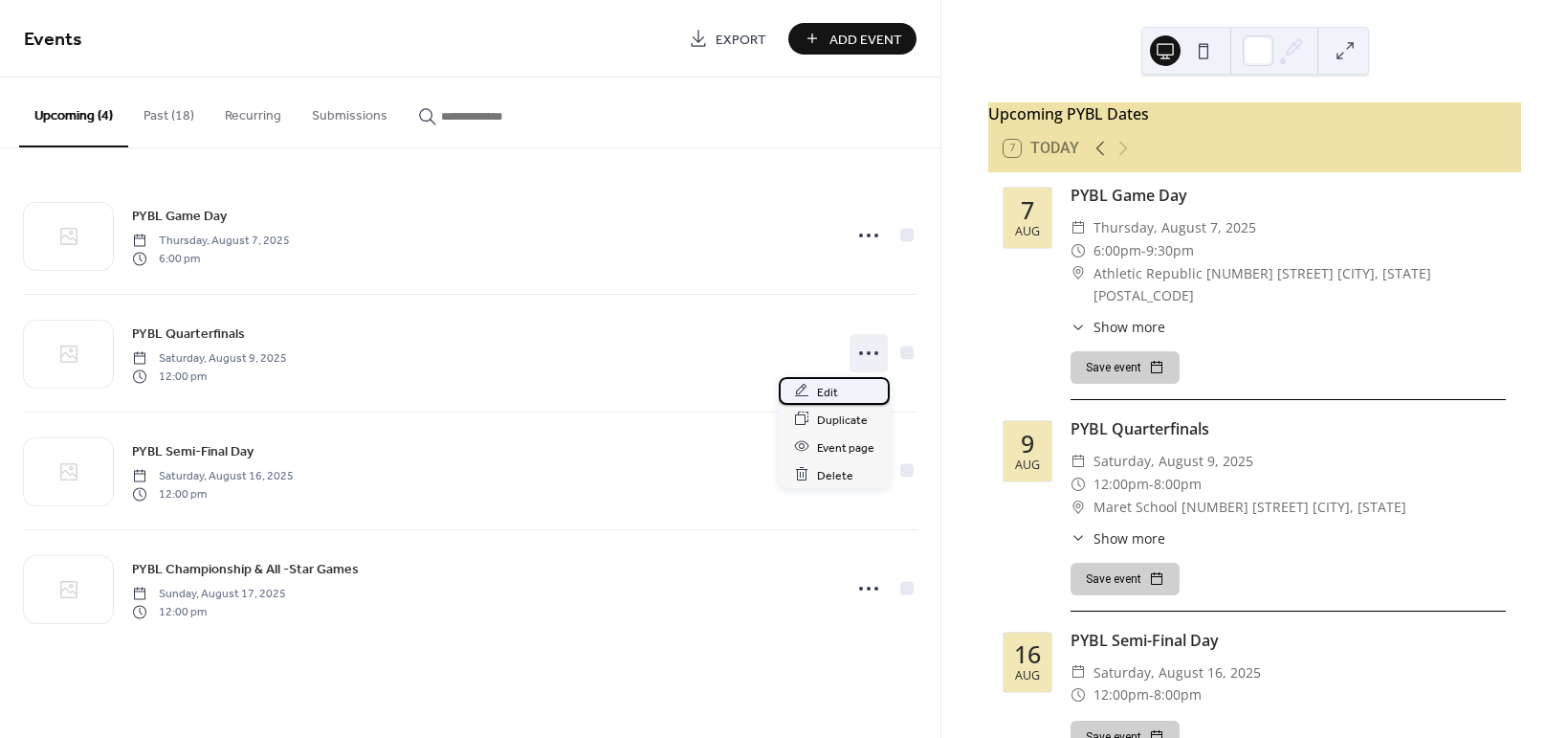 click on "Edit" at bounding box center [828, 391] 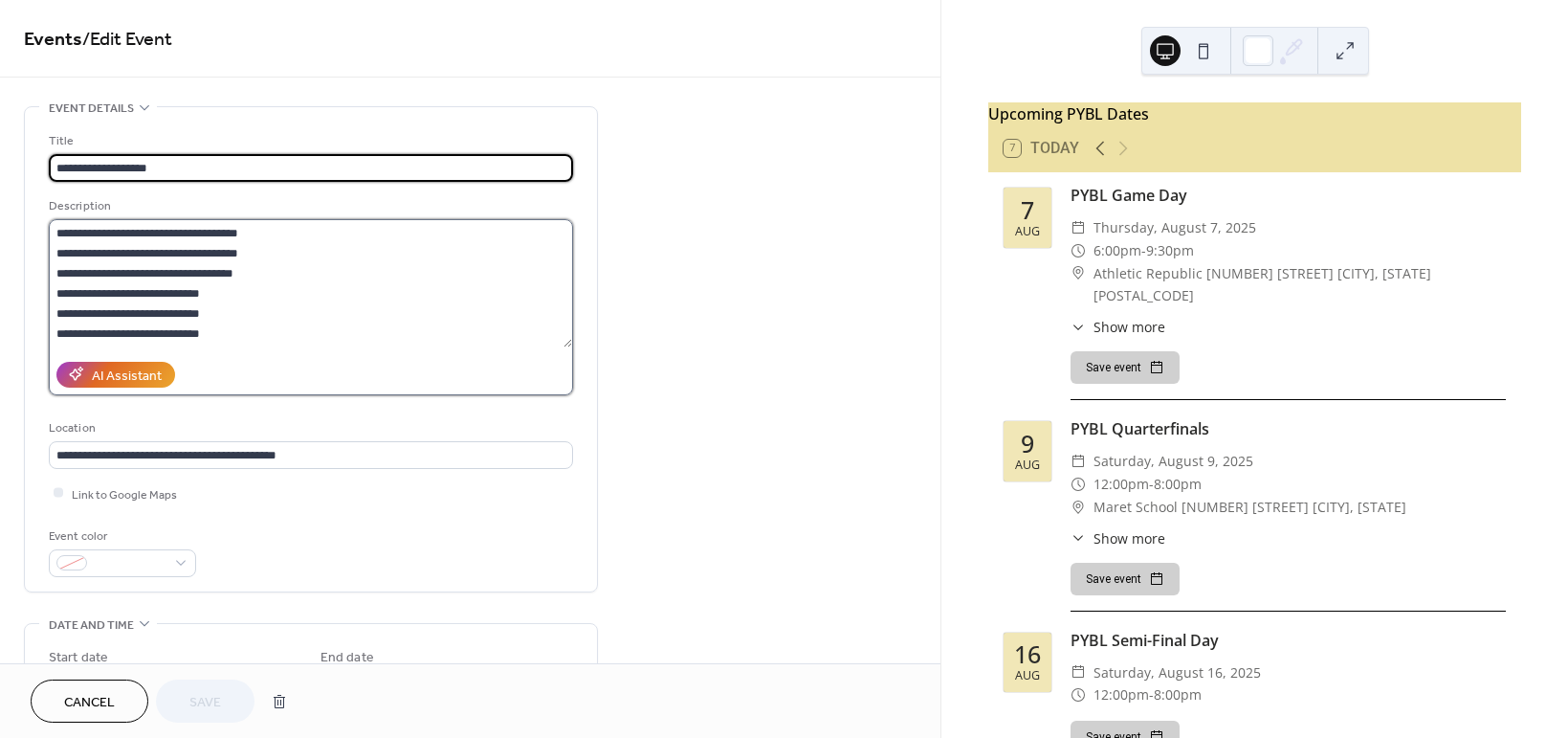 click on "**********" at bounding box center [310, 283] 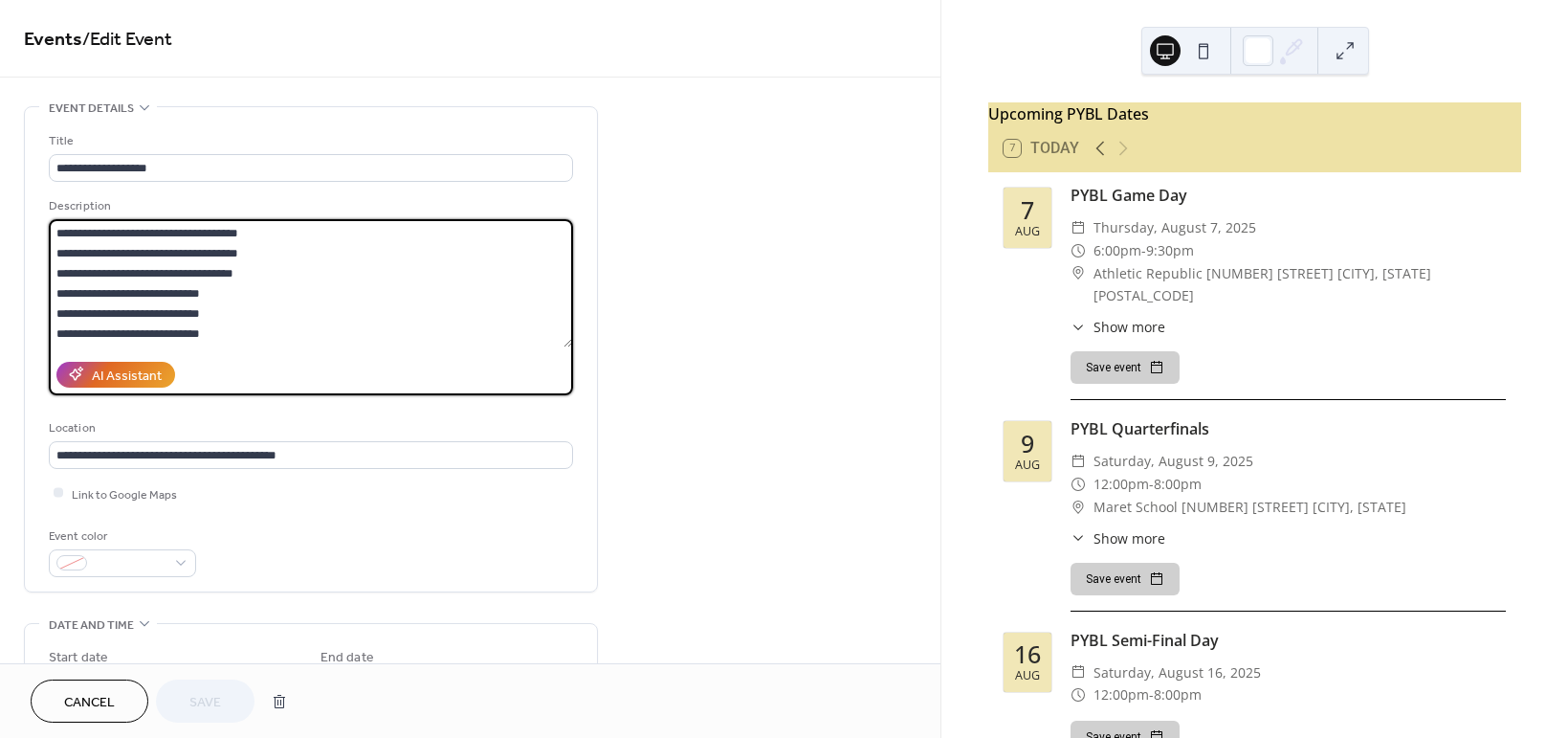 click on "**********" at bounding box center (310, 283) 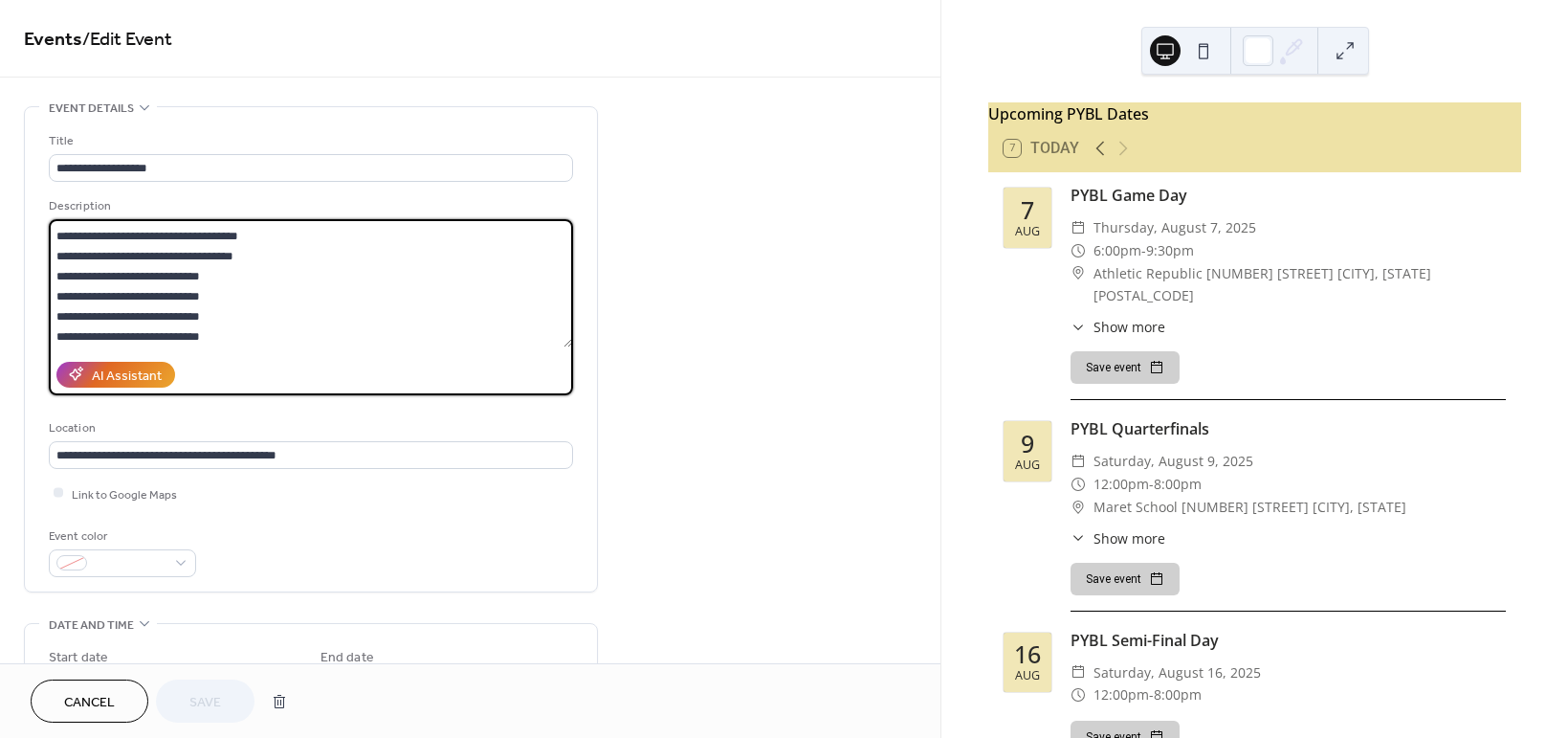 scroll, scrollTop: 1, scrollLeft: 0, axis: vertical 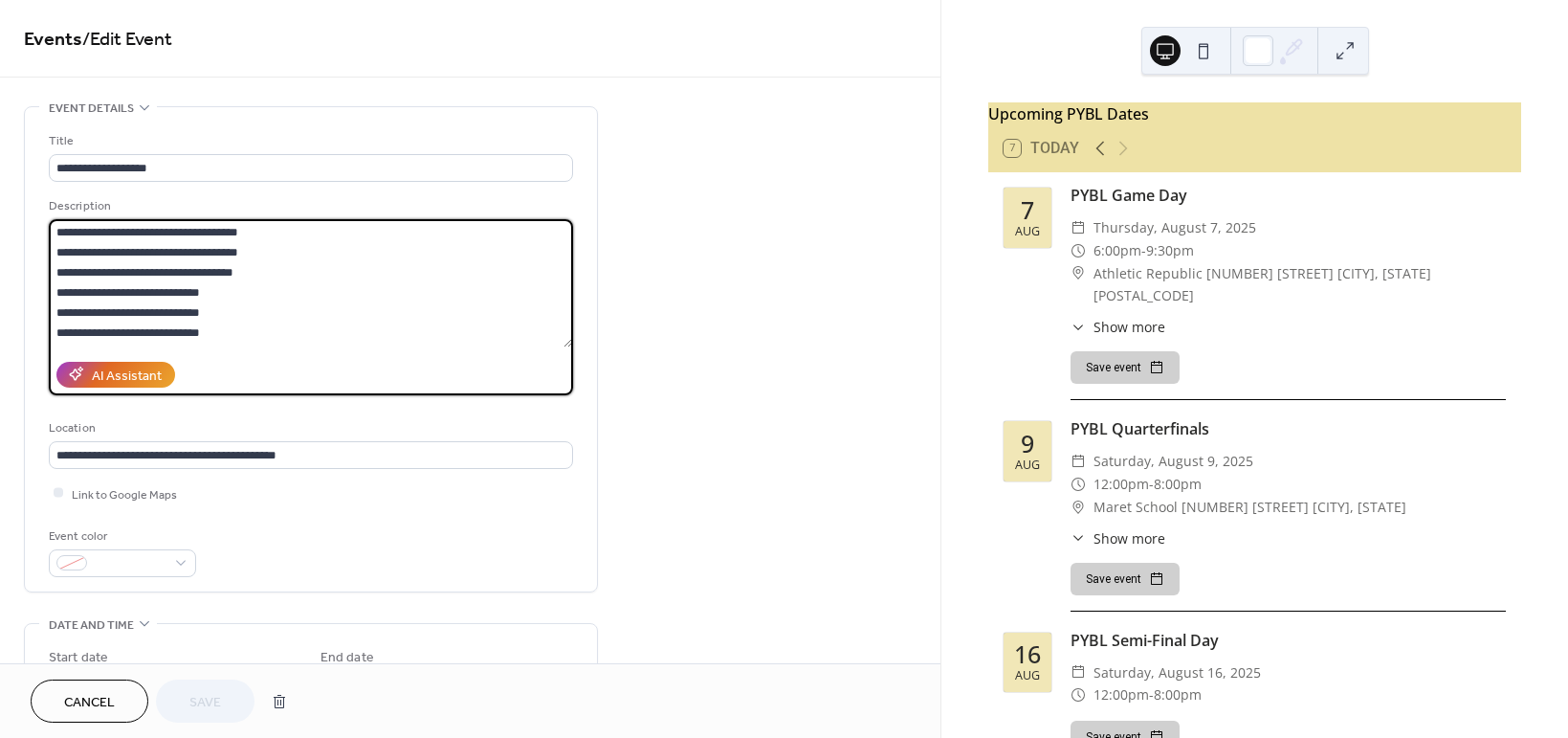 click on "**********" at bounding box center [310, 283] 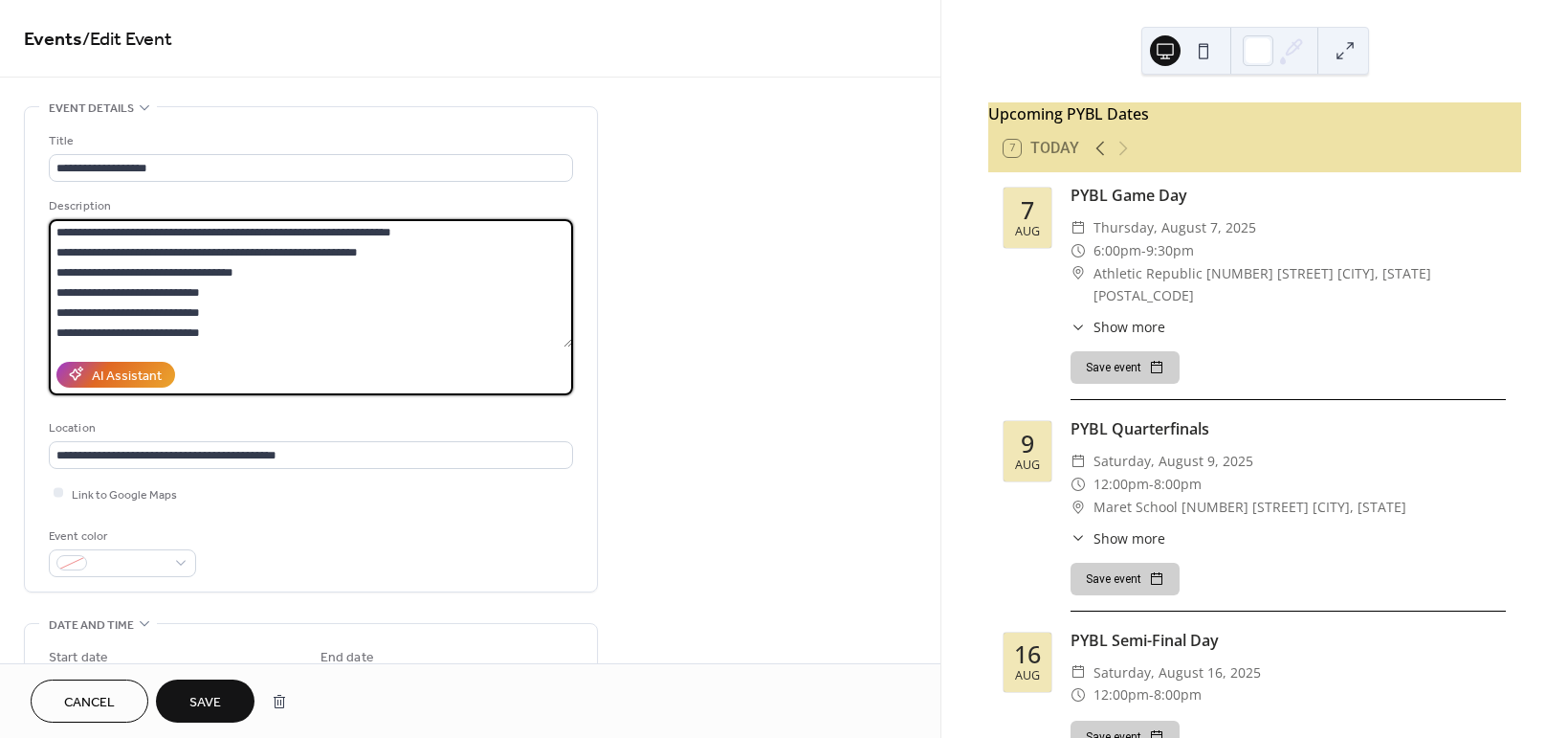 click on "**********" at bounding box center [310, 283] 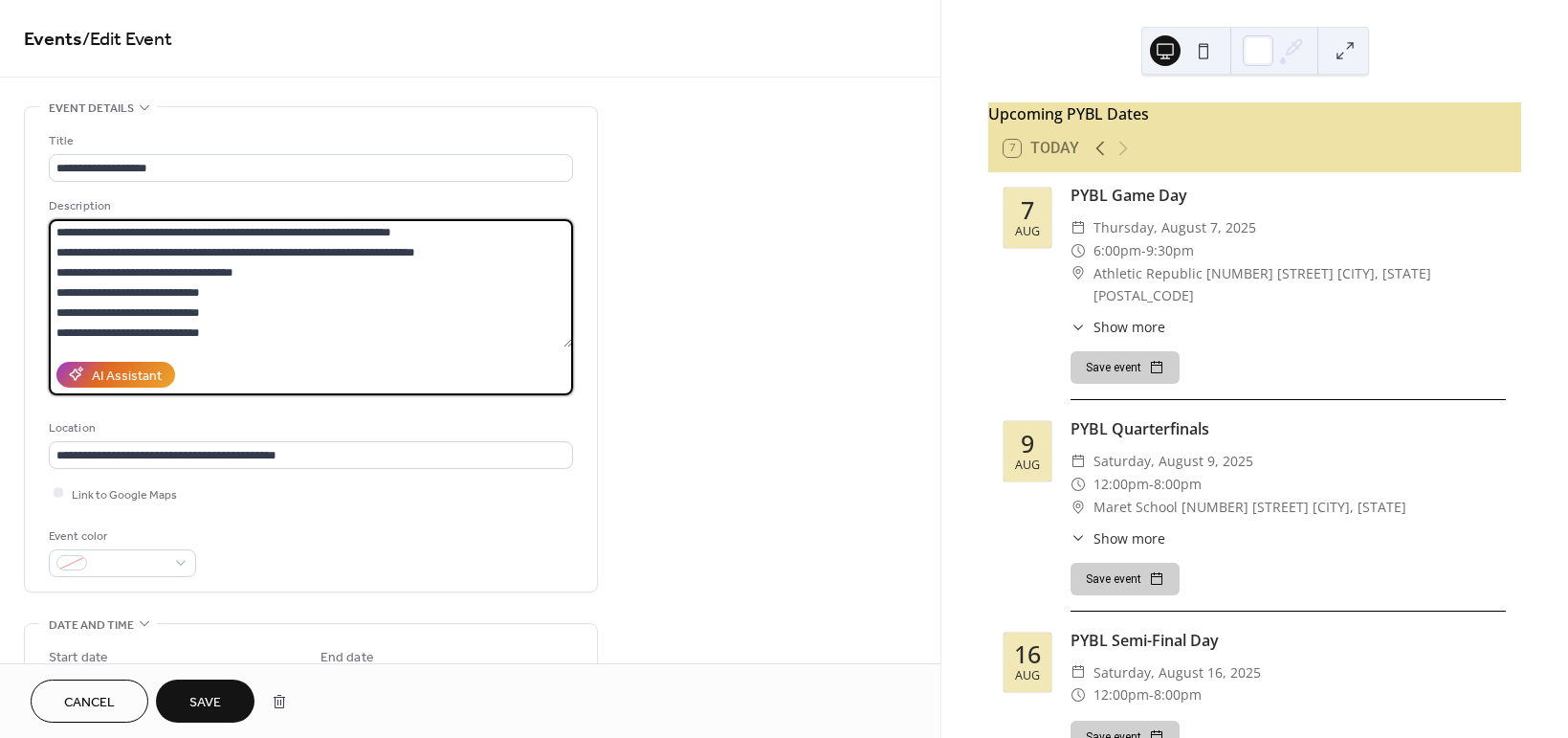 type on "**********" 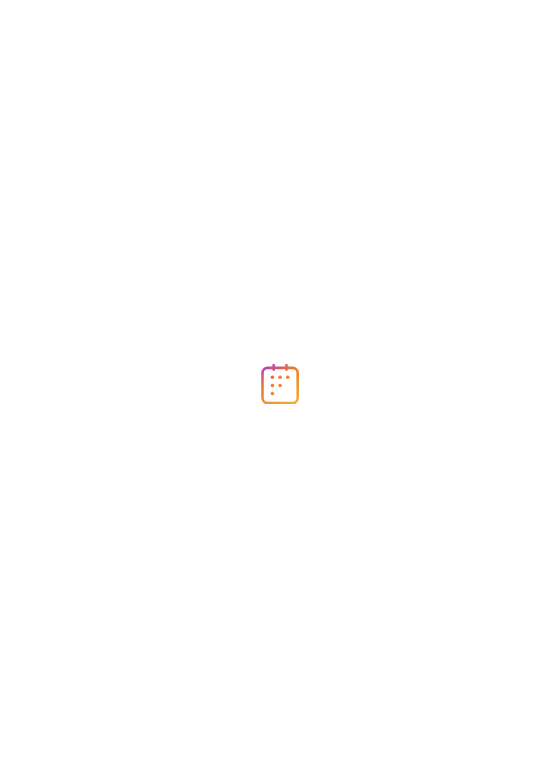 scroll, scrollTop: 0, scrollLeft: 0, axis: both 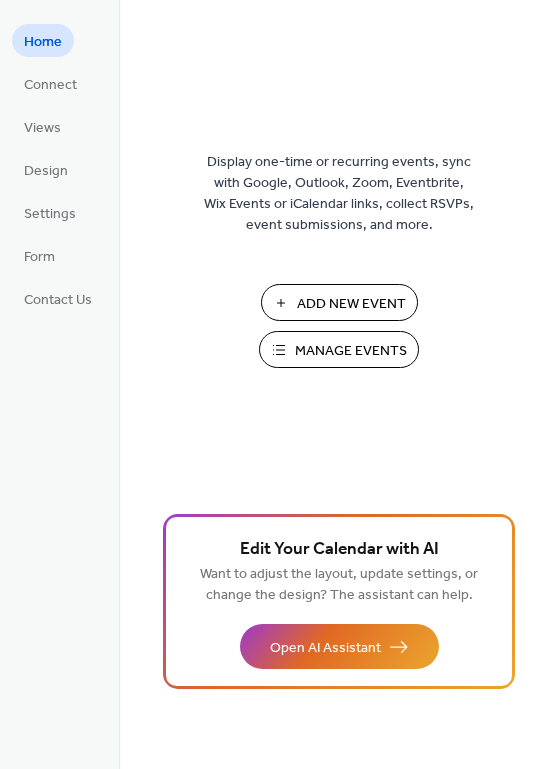 click on "Manage Events" at bounding box center [351, 351] 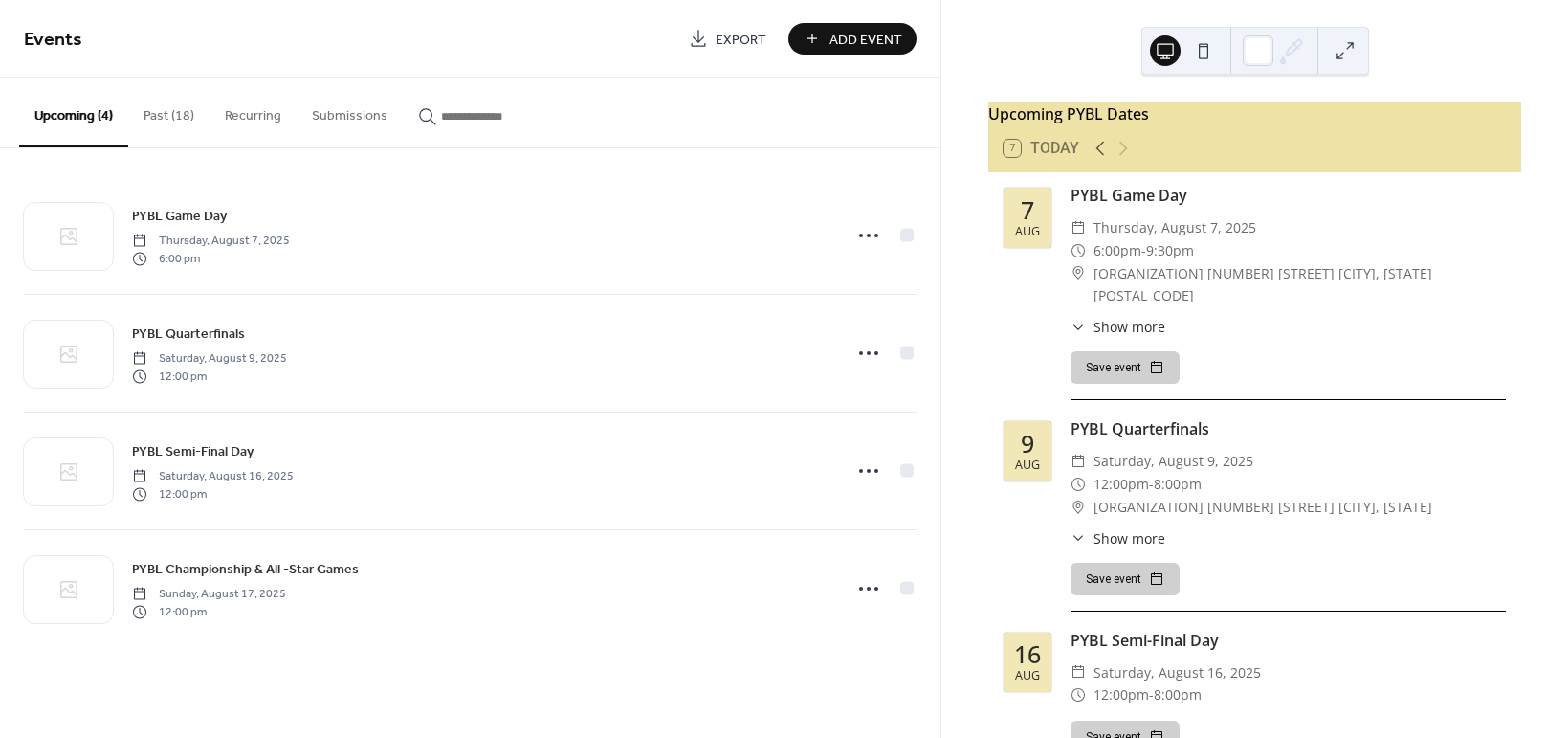 scroll, scrollTop: 0, scrollLeft: 0, axis: both 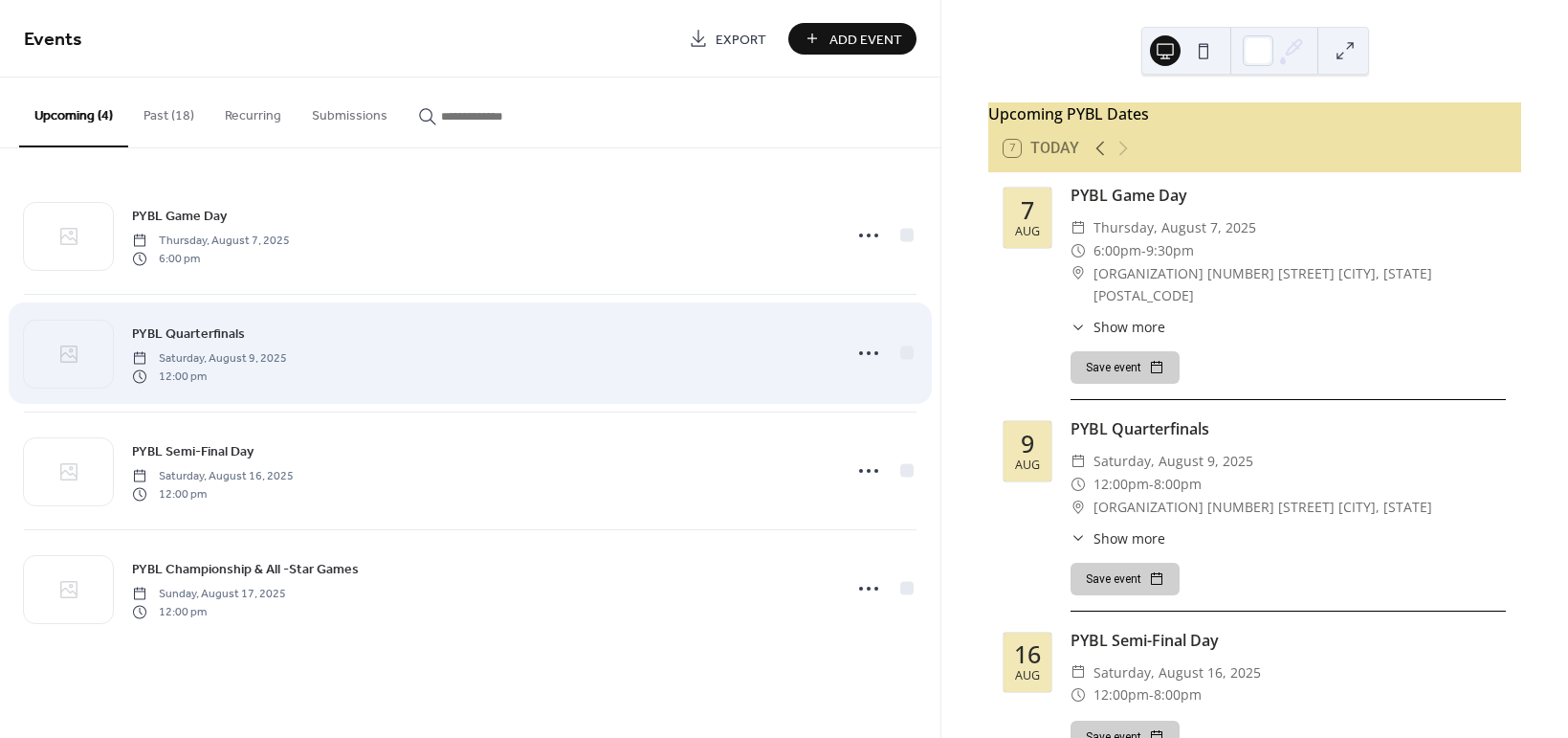 click on "PYBL Quarterfinals  Saturday, August 9, 2025 12:00 pm" at bounding box center [481, 353] 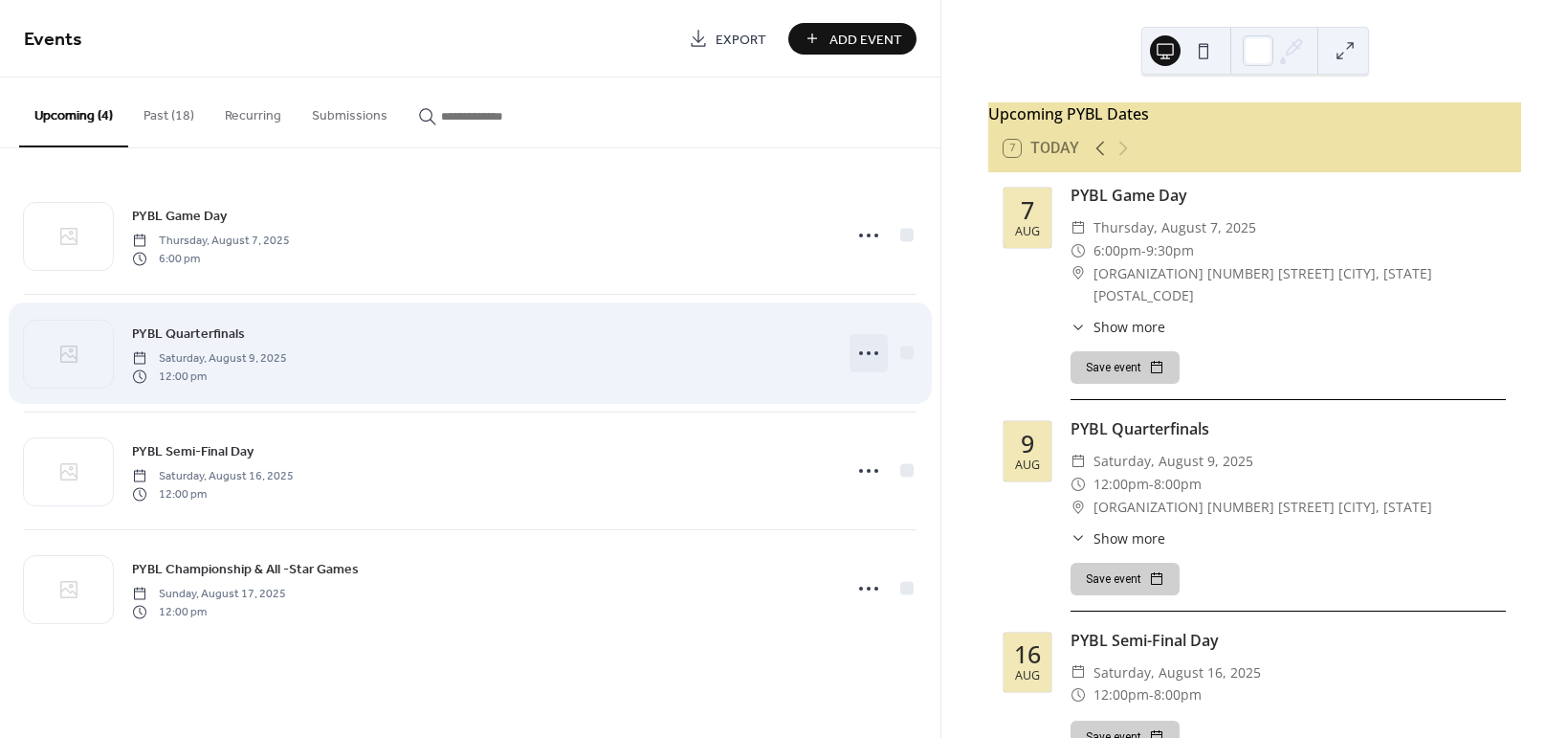 click at bounding box center [869, 353] 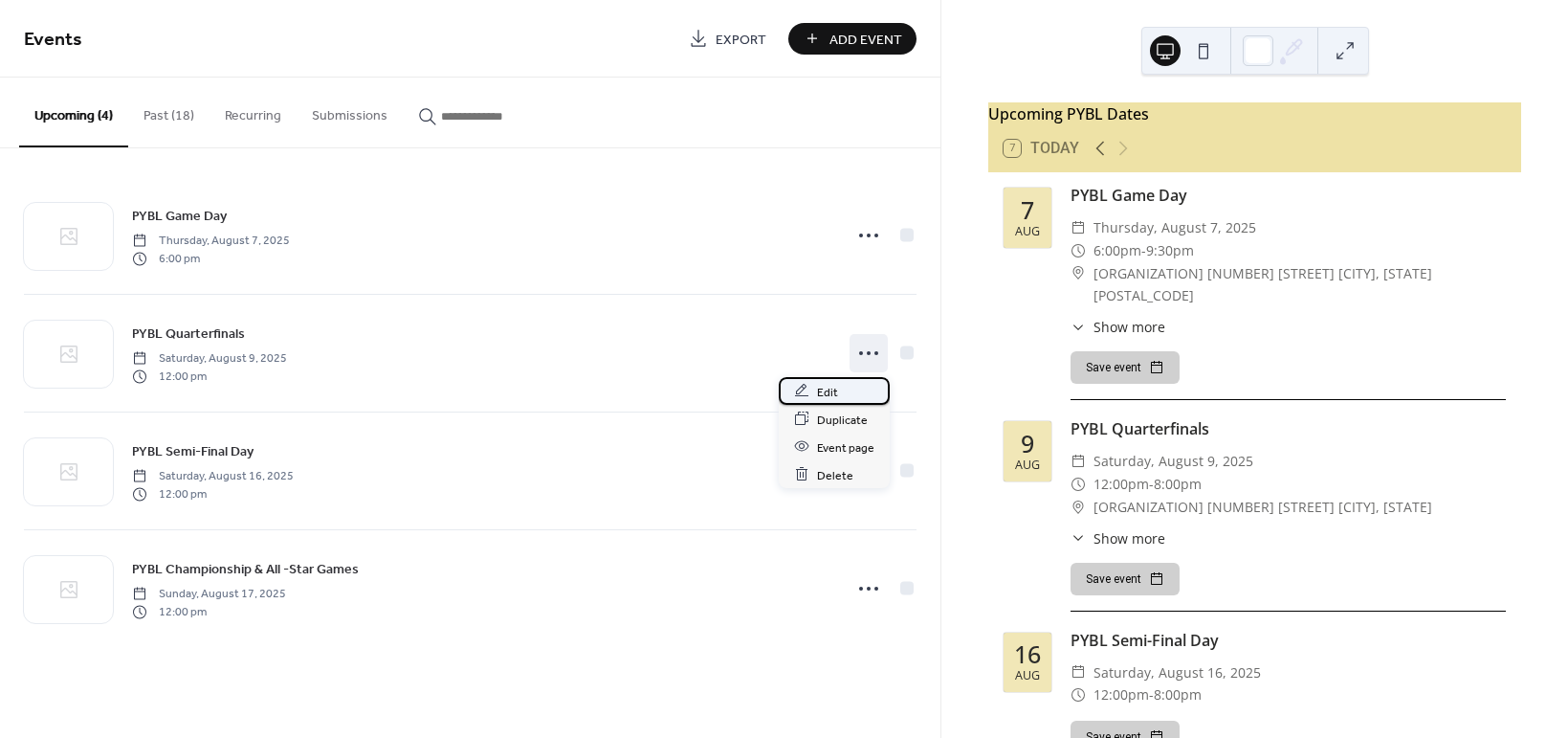 click on "Edit" at bounding box center (828, 391) 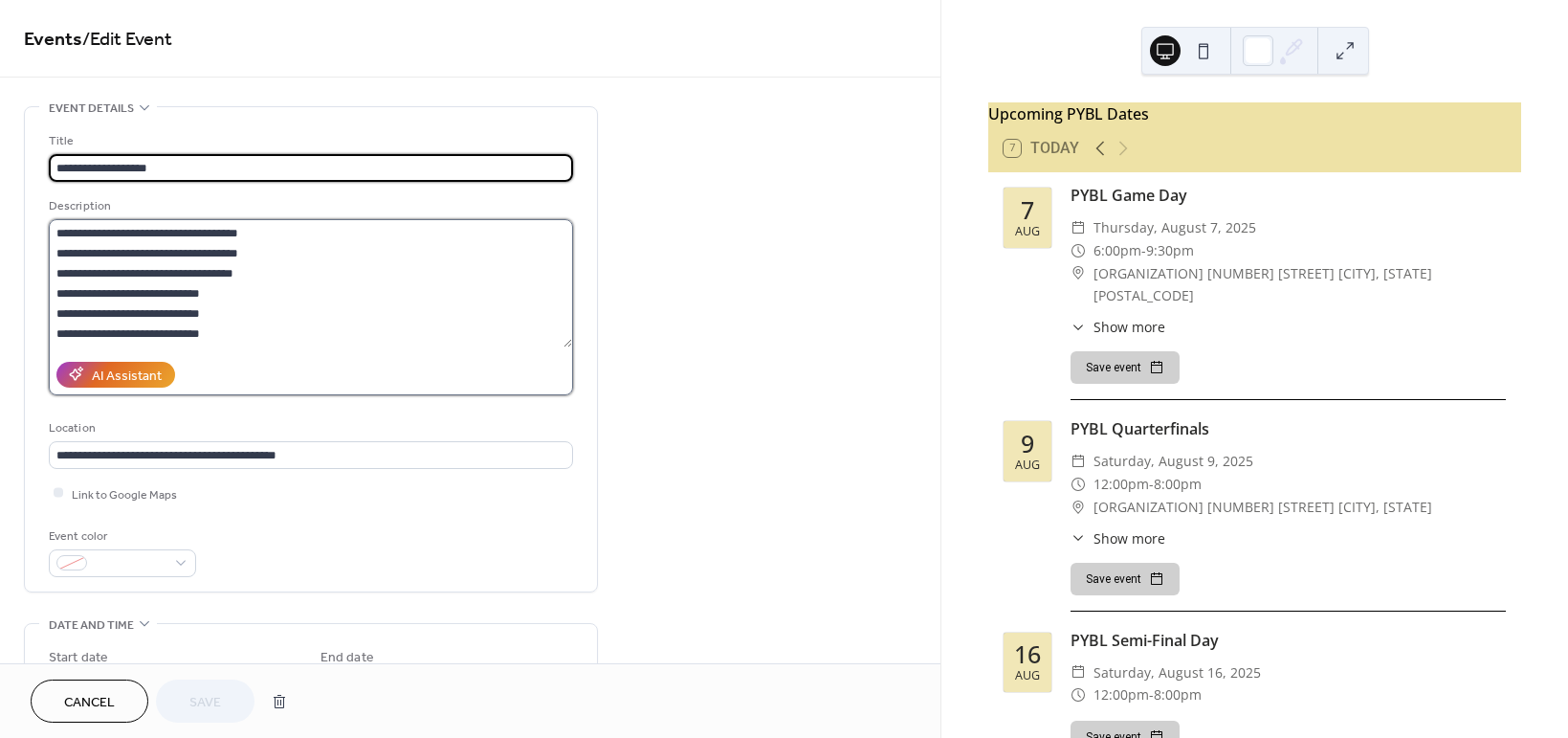 click on "**********" at bounding box center [310, 283] 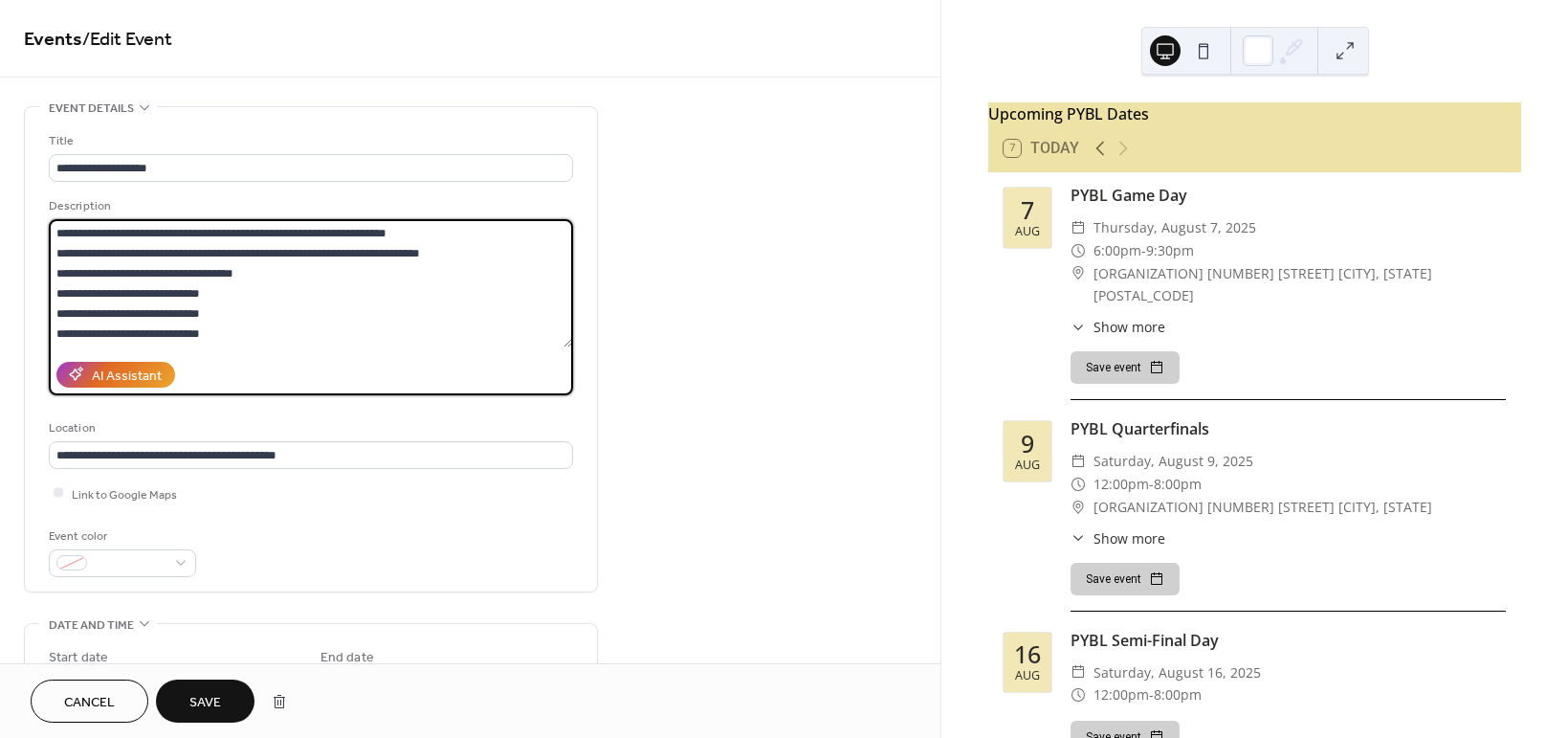 type on "**********" 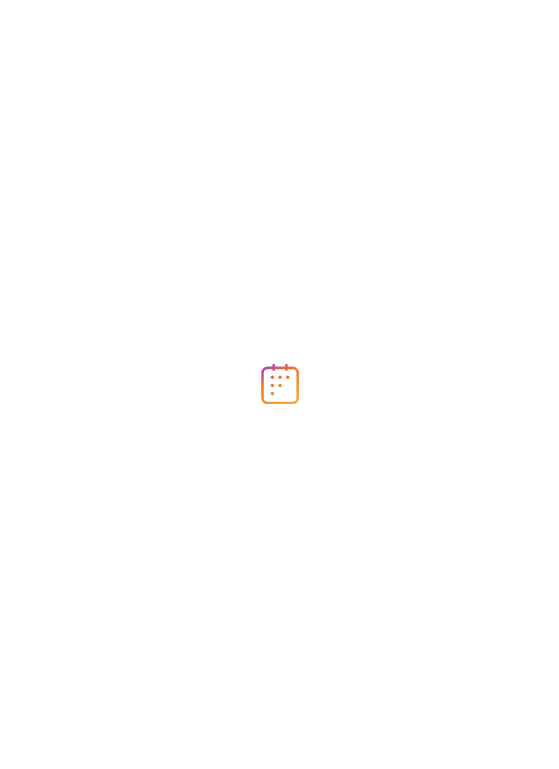 scroll, scrollTop: 0, scrollLeft: 0, axis: both 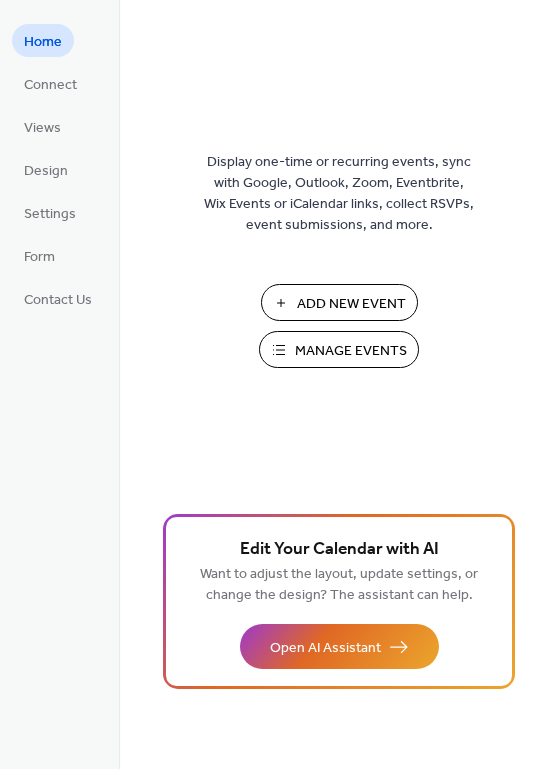 click on "Manage Events" at bounding box center (351, 351) 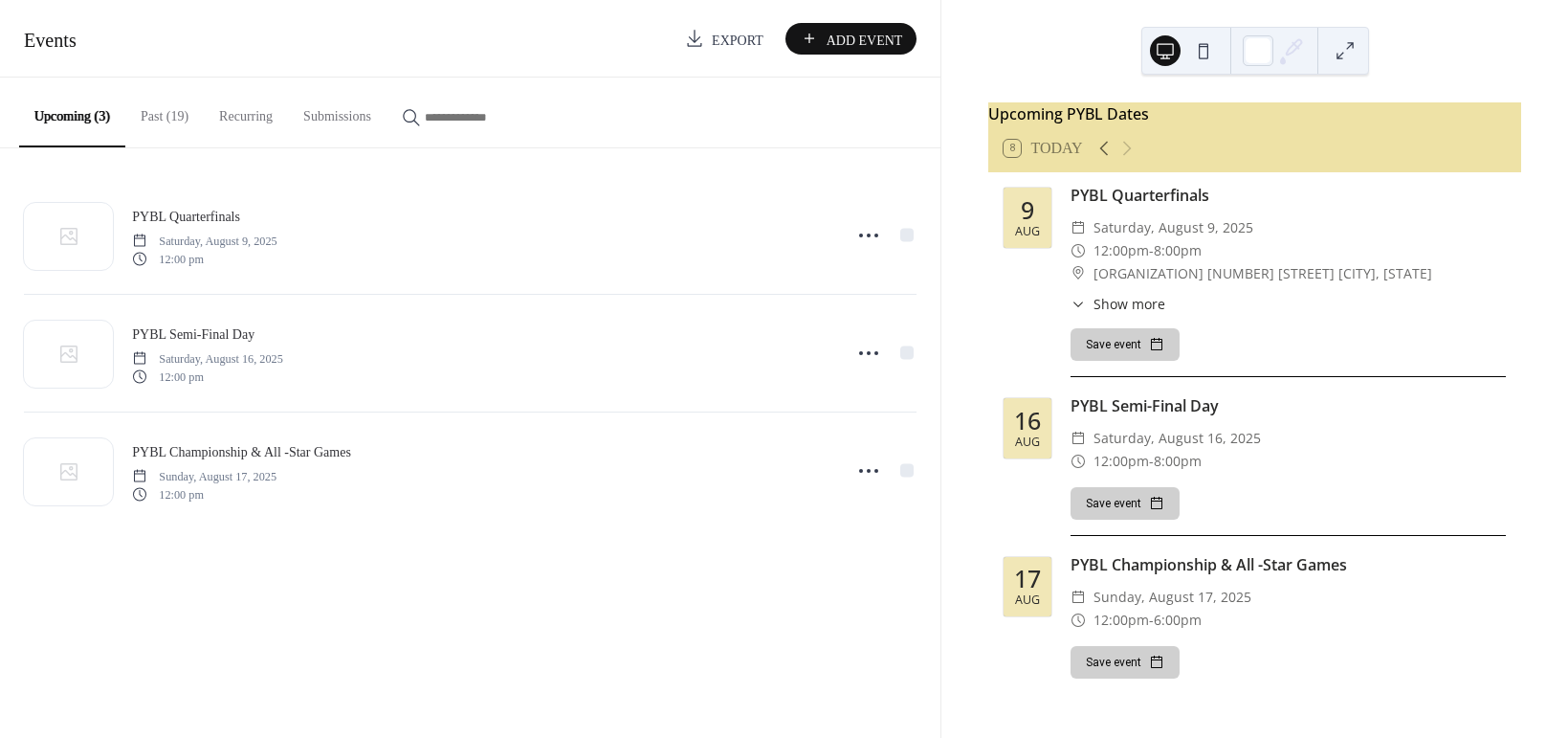 scroll, scrollTop: 0, scrollLeft: 0, axis: both 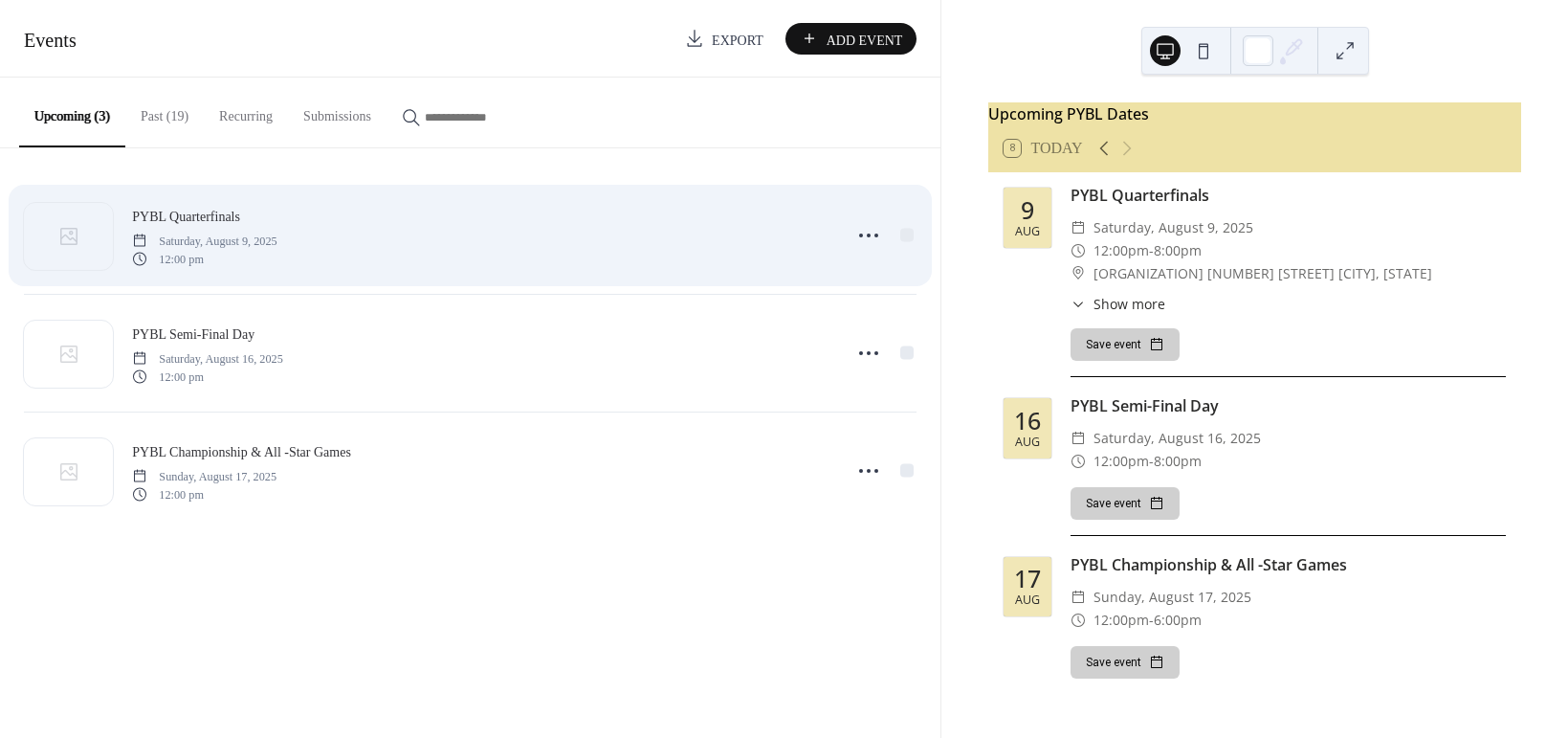 click on "PYBL Quarterfinals  Saturday, August 9, 2025 12:00 pm" at bounding box center (481, 235) 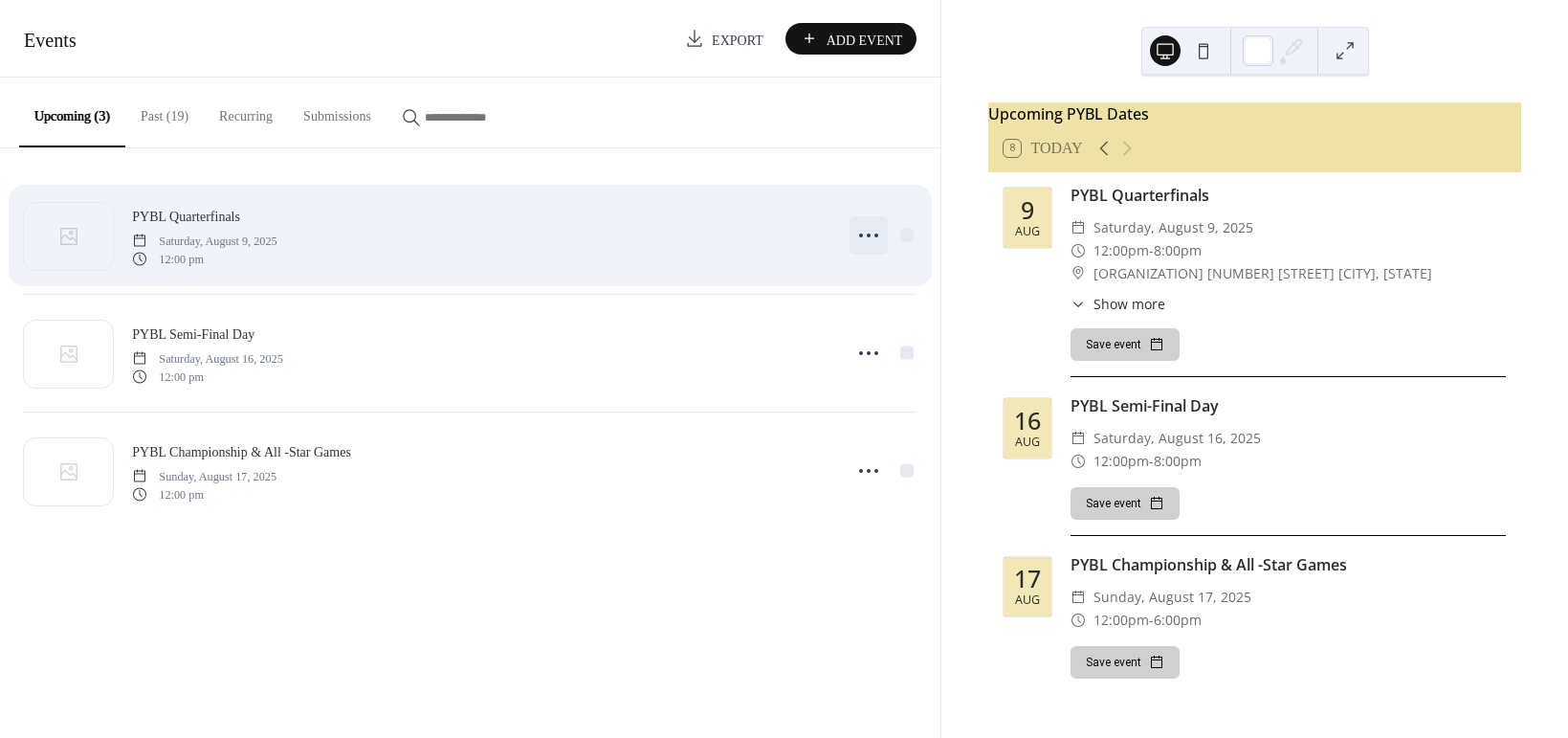 click 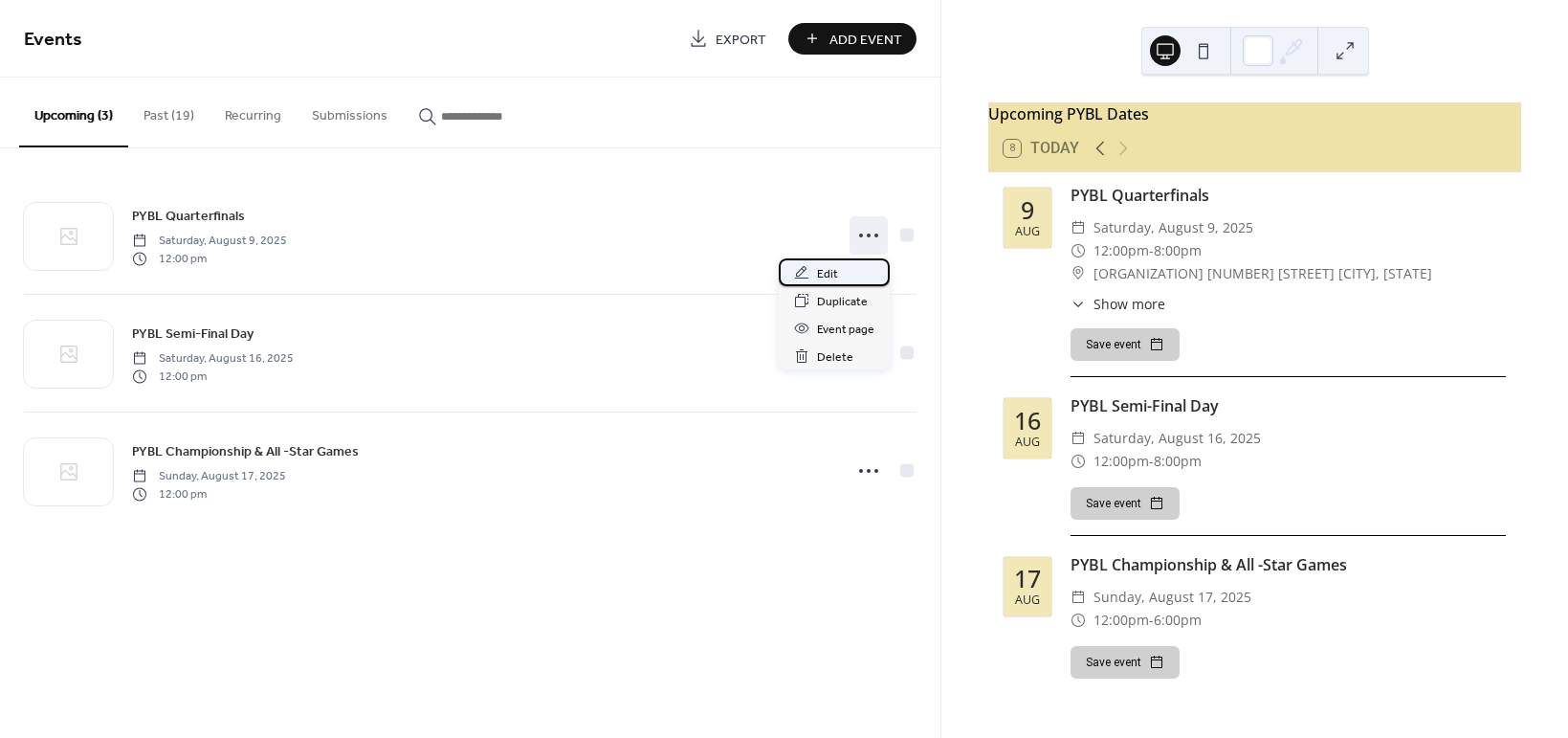click on "Edit" at bounding box center [828, 274] 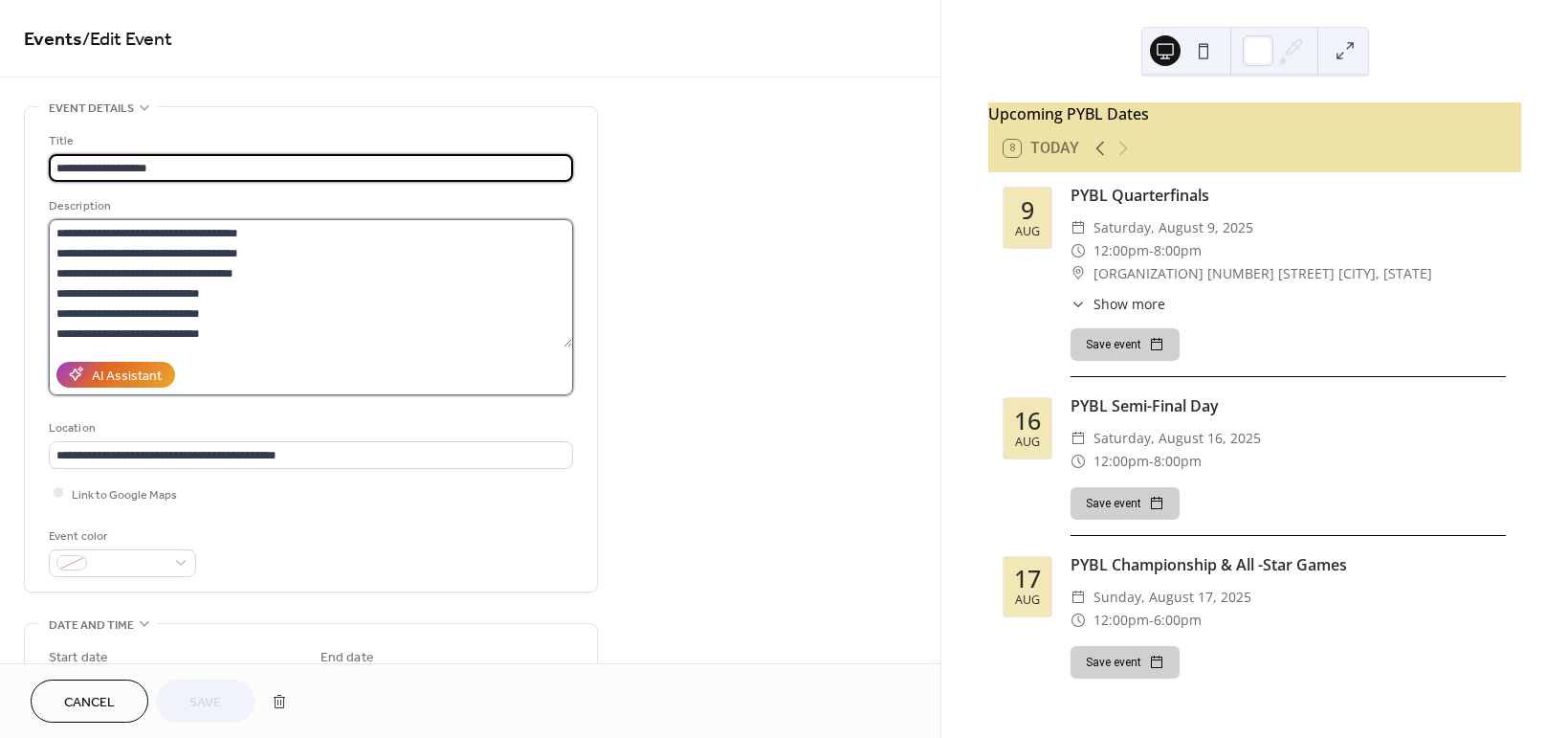 click on "**********" at bounding box center (310, 283) 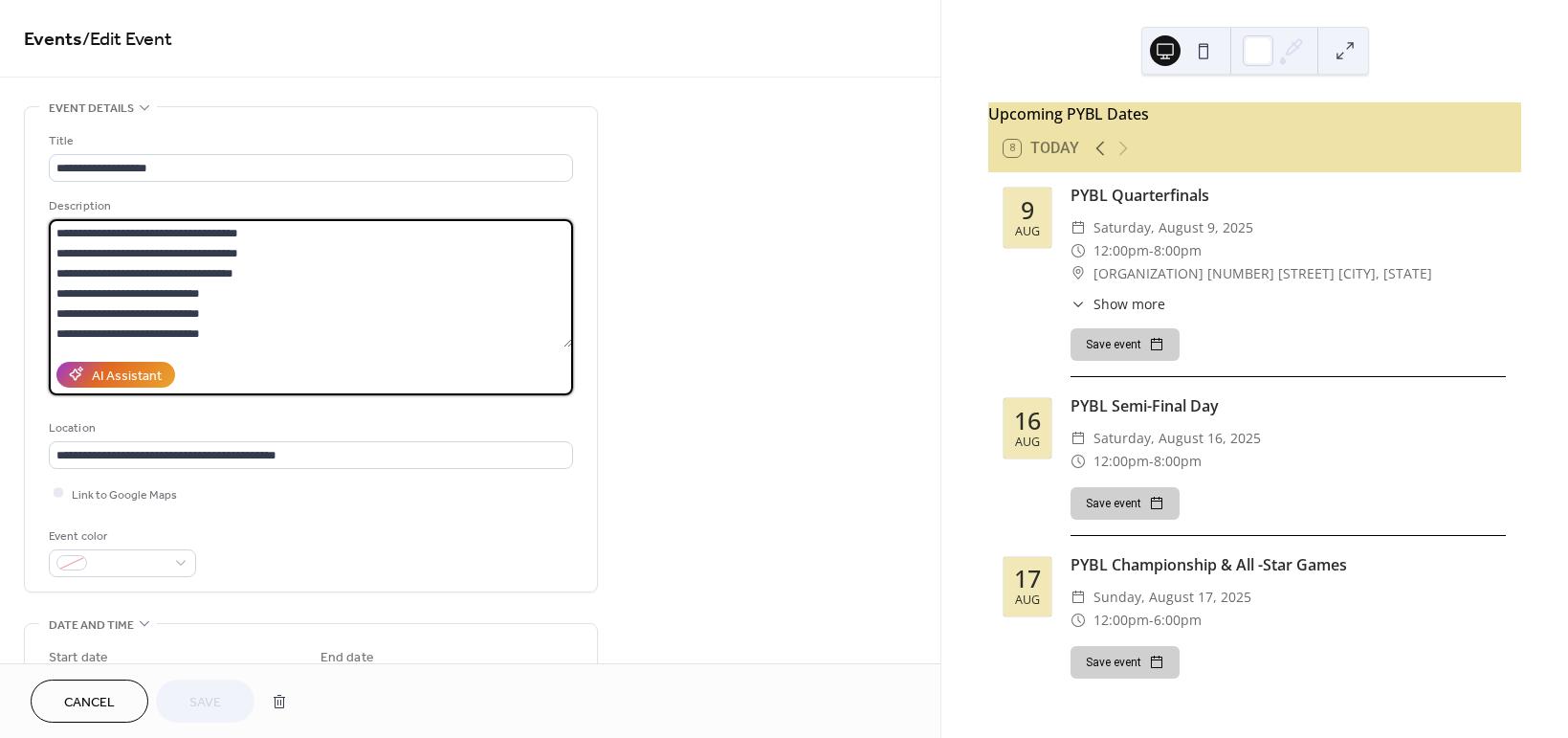 click on "**********" at bounding box center [310, 283] 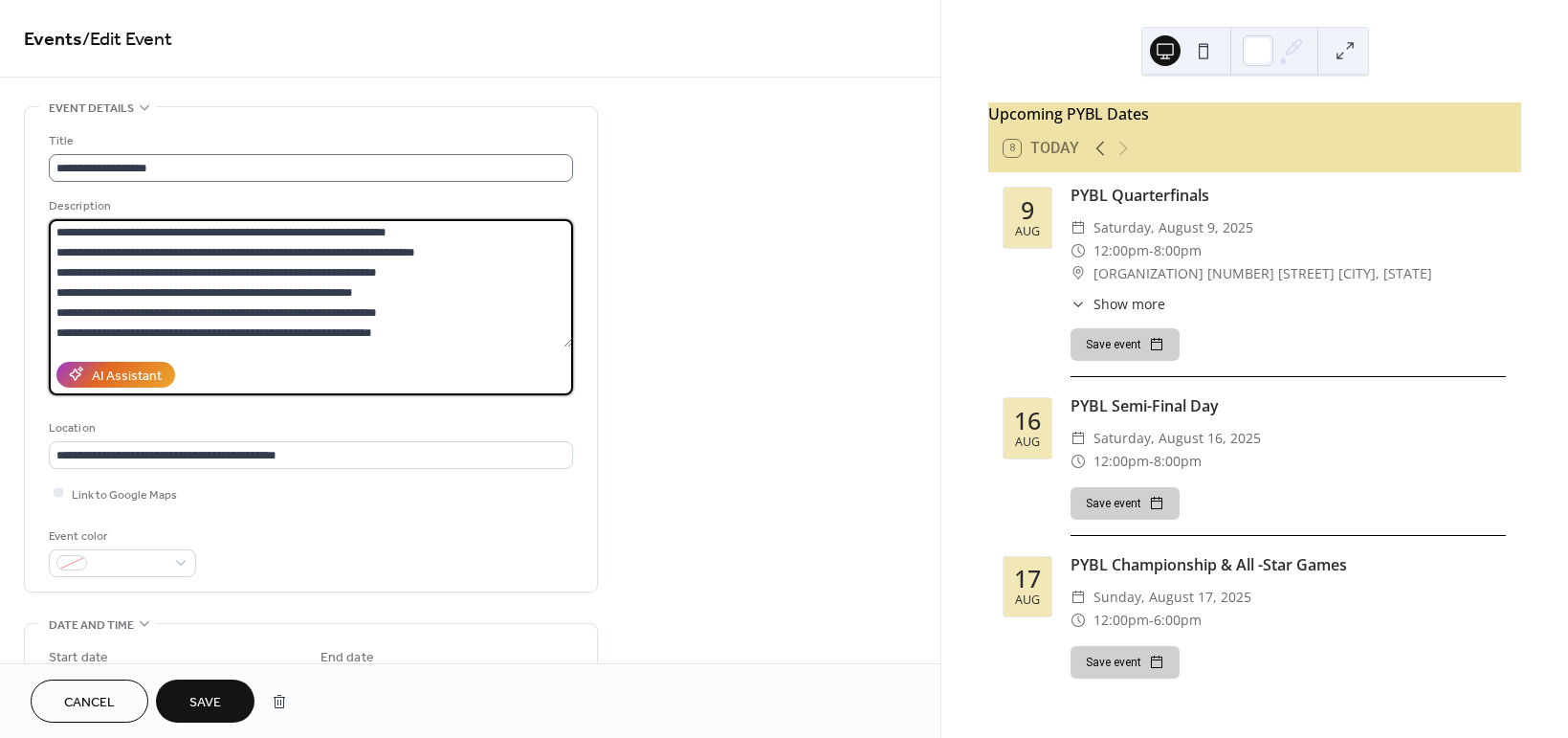 scroll, scrollTop: 17, scrollLeft: 0, axis: vertical 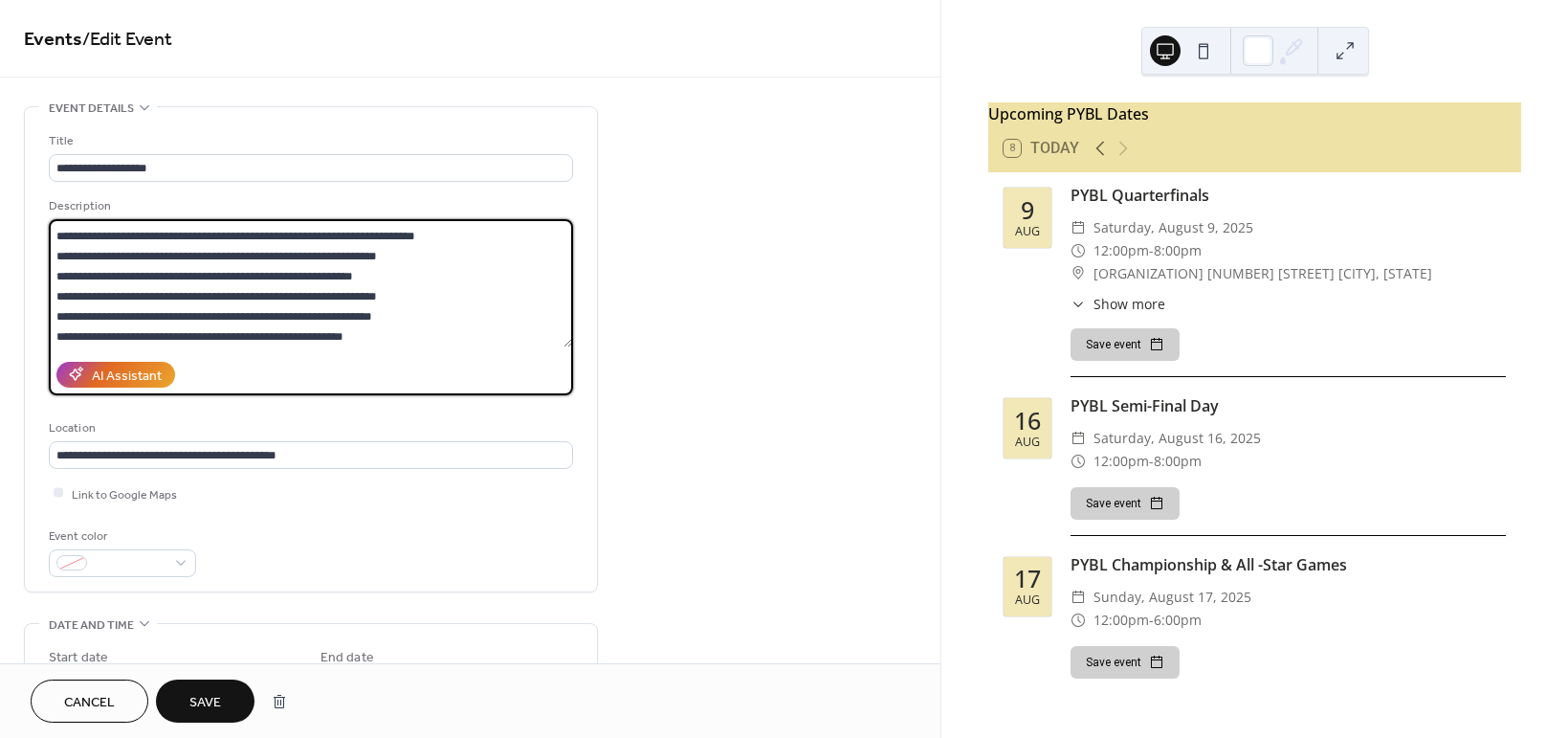 type on "**********" 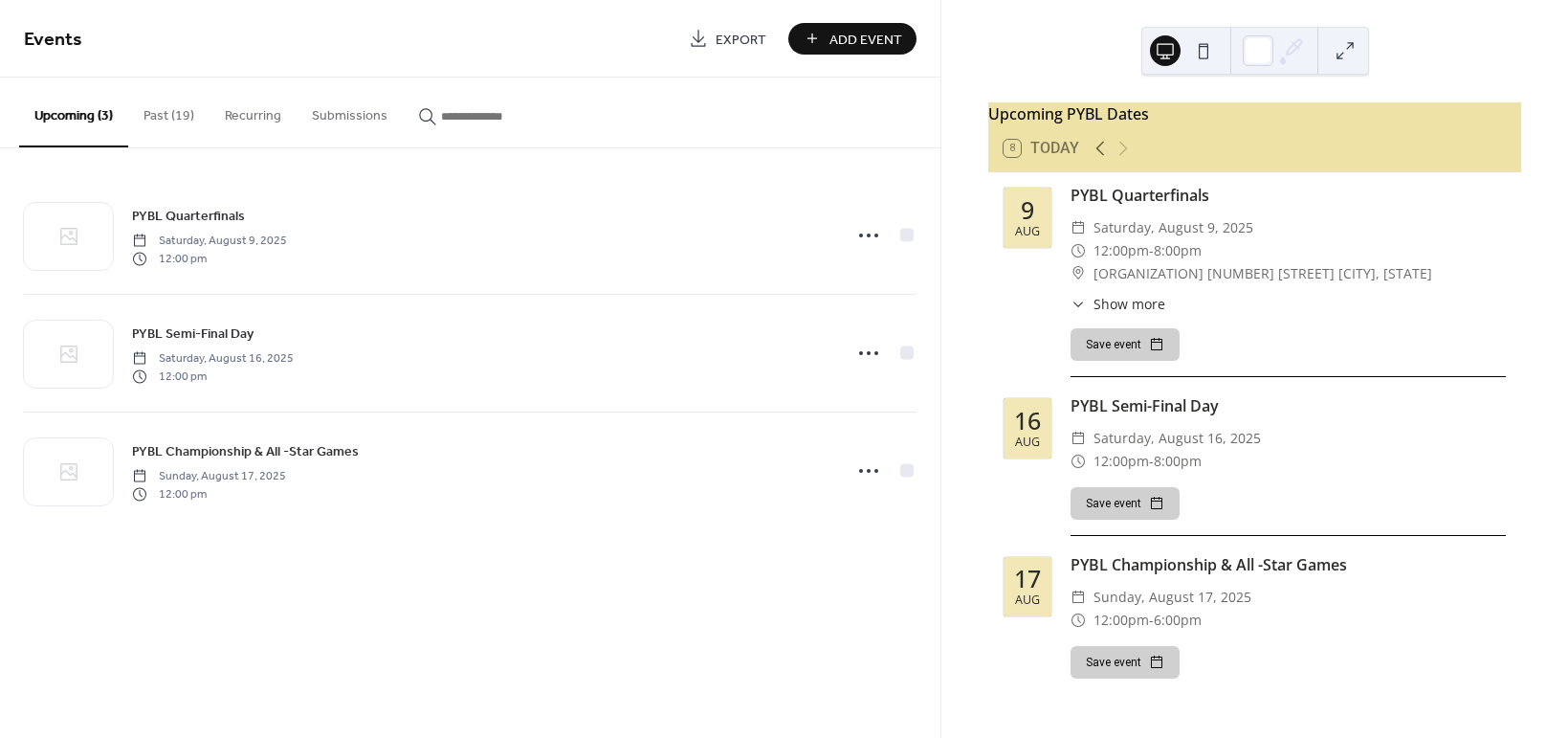 click 